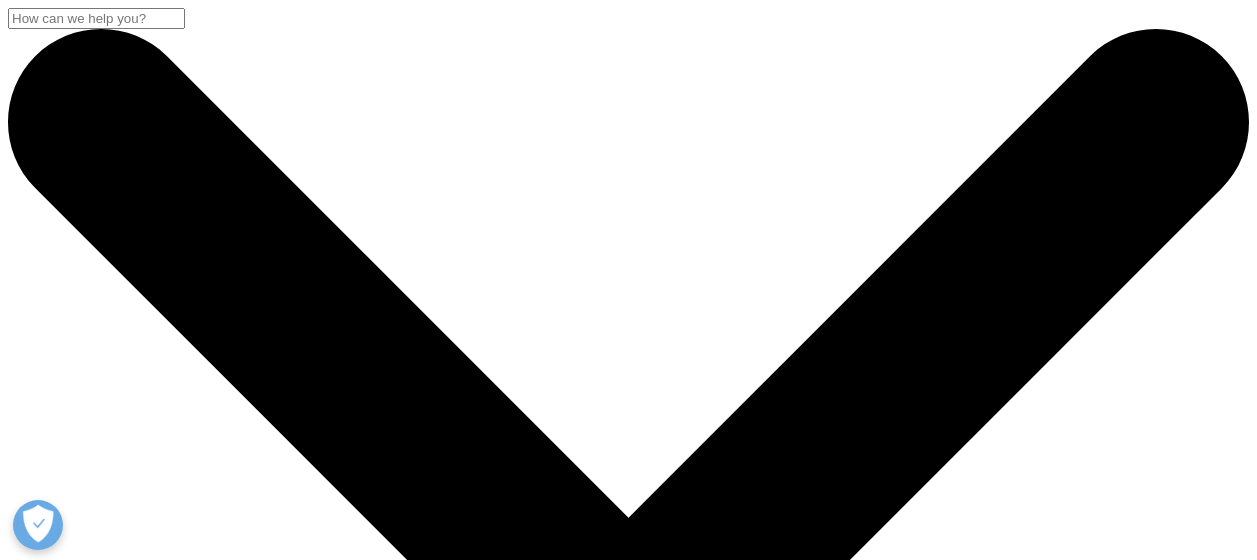 scroll, scrollTop: 600, scrollLeft: 0, axis: vertical 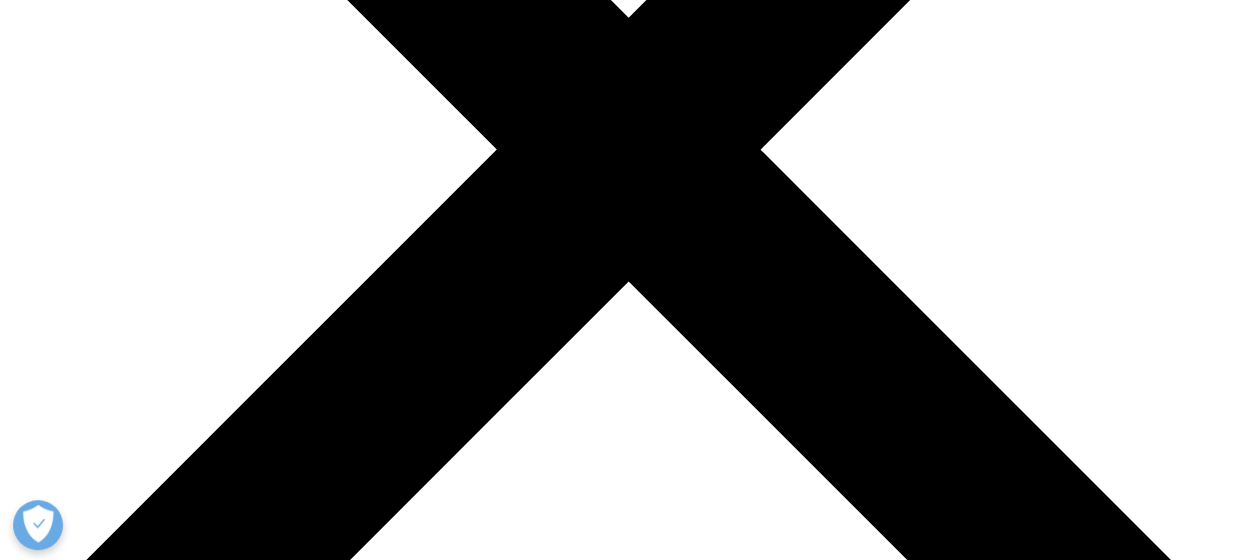 click on "主要な国内データと多彩な海外データの組み合わせ
主要な国内データに加え、RWD活用が先行している海外の豊富なデータを組み合わせて解析することで、IQVIAでは多彩なコンサルティングを可能にしています。
さらに医師調査や患者調査など、RWDではない他のデータと組み合わせることによって多様な分析が可能になります。
国内のRWD：調剤レセプト・保険者データなど
海外のRWD：電子カルテ・保険者データなど
科学的根拠に基づく医療経済・アウトカム研究（HEOR）
Scientific Analytics
GPSPに準拠した製造販売後データベース調査にも対応しております。
RWDを駆使した精度の高い戦略策定
Commercial Analytics" at bounding box center (628, 10124) 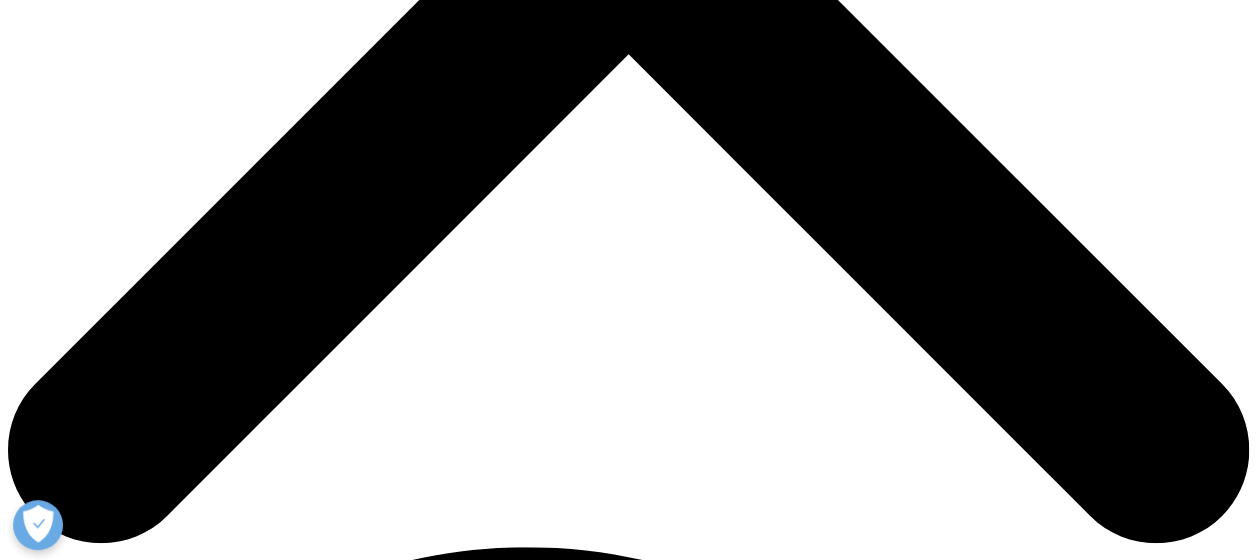 scroll, scrollTop: 700, scrollLeft: 0, axis: vertical 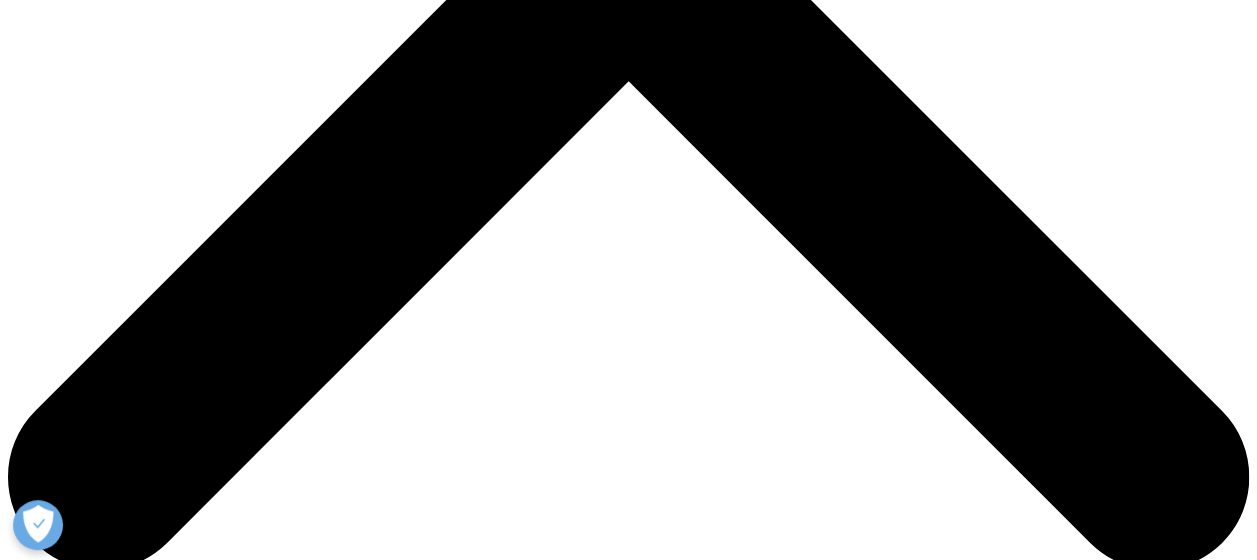 drag, startPoint x: 599, startPoint y: 284, endPoint x: 254, endPoint y: 290, distance: 345.0522 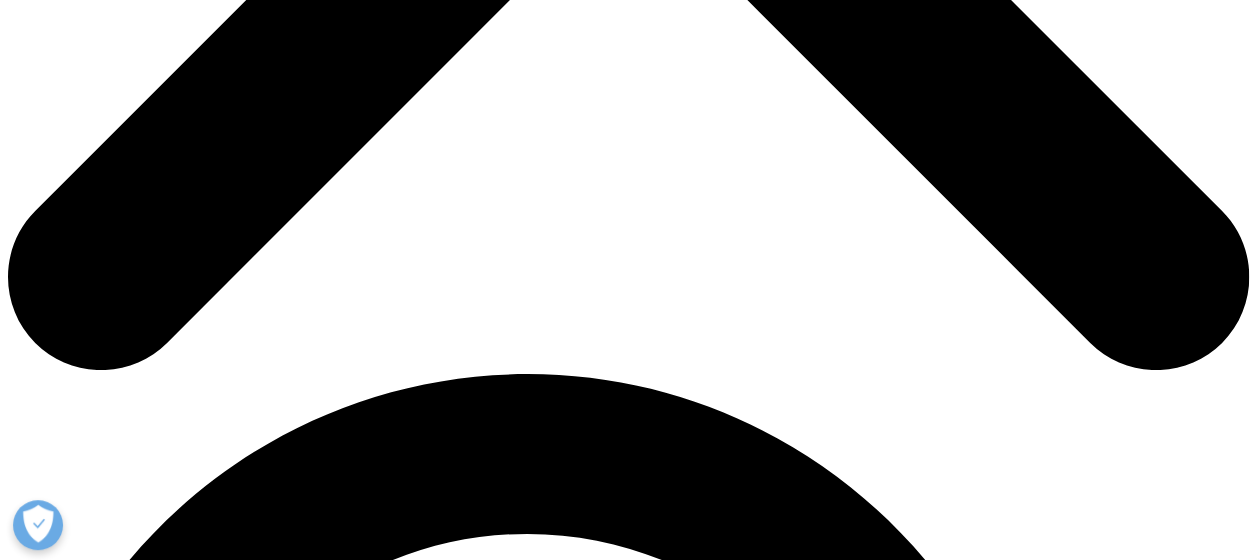 scroll, scrollTop: 800, scrollLeft: 0, axis: vertical 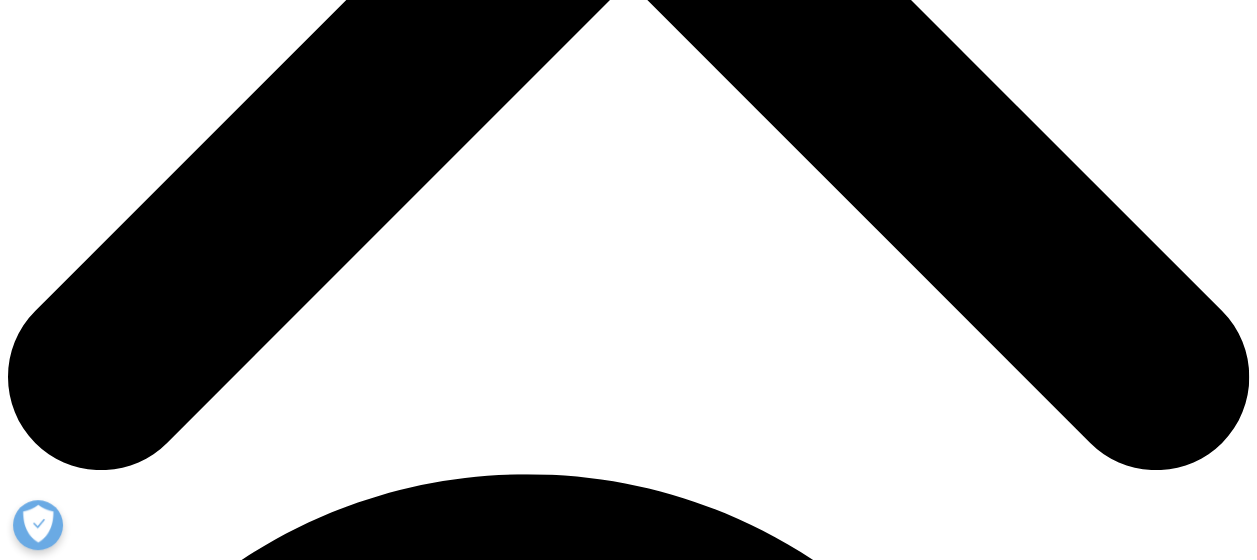 drag, startPoint x: 593, startPoint y: 219, endPoint x: 254, endPoint y: 234, distance: 339.3317 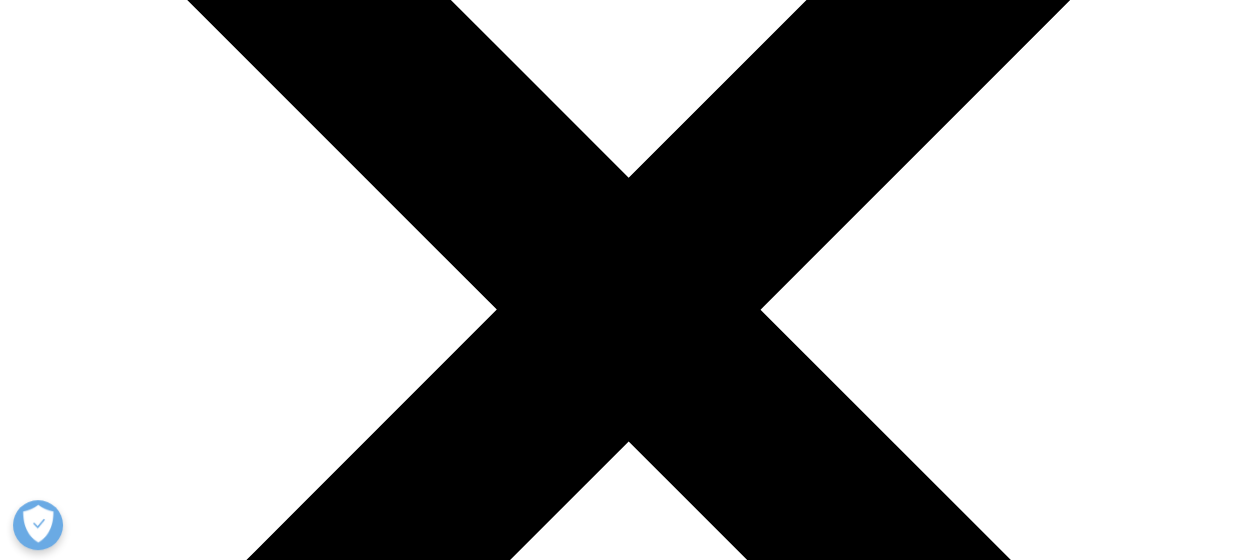scroll, scrollTop: 500, scrollLeft: 0, axis: vertical 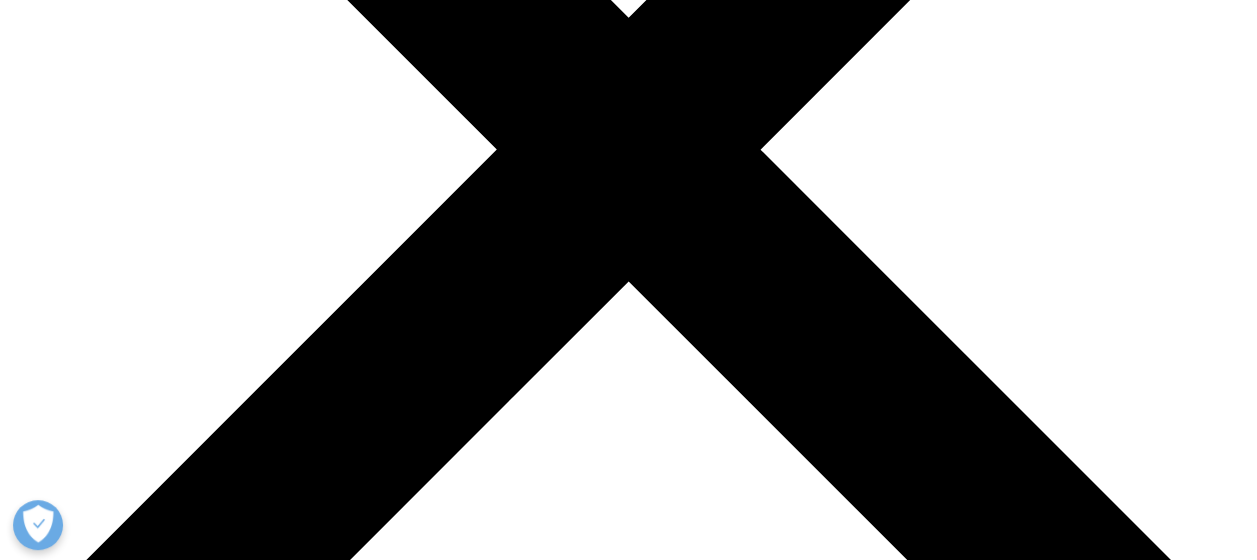 click on "リアルワールドエビデンス" at bounding box center [408, 9805] 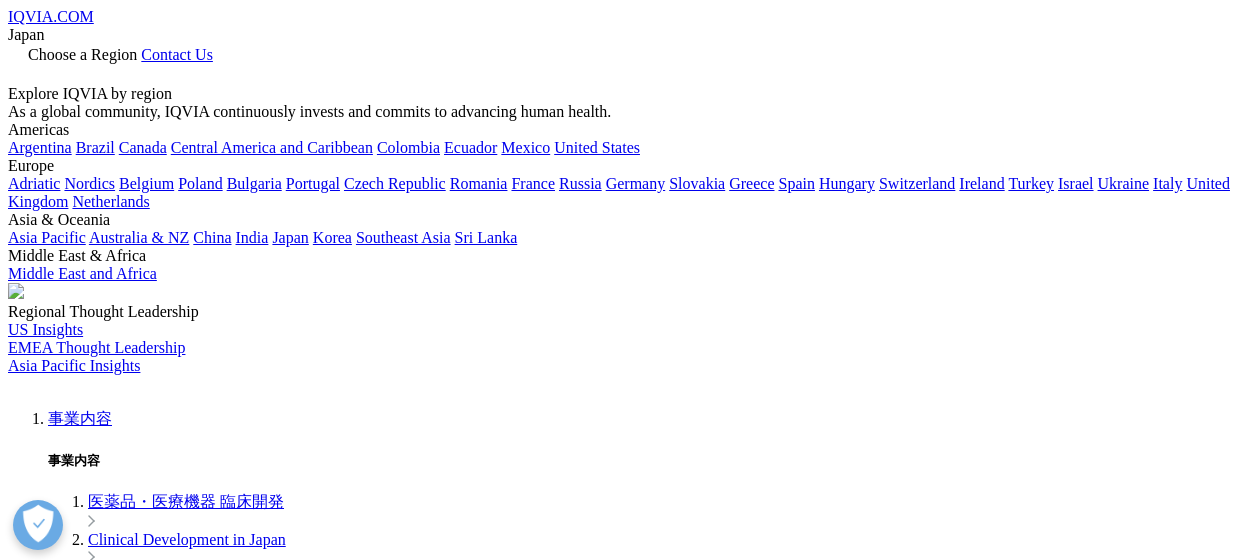 scroll, scrollTop: 400, scrollLeft: 0, axis: vertical 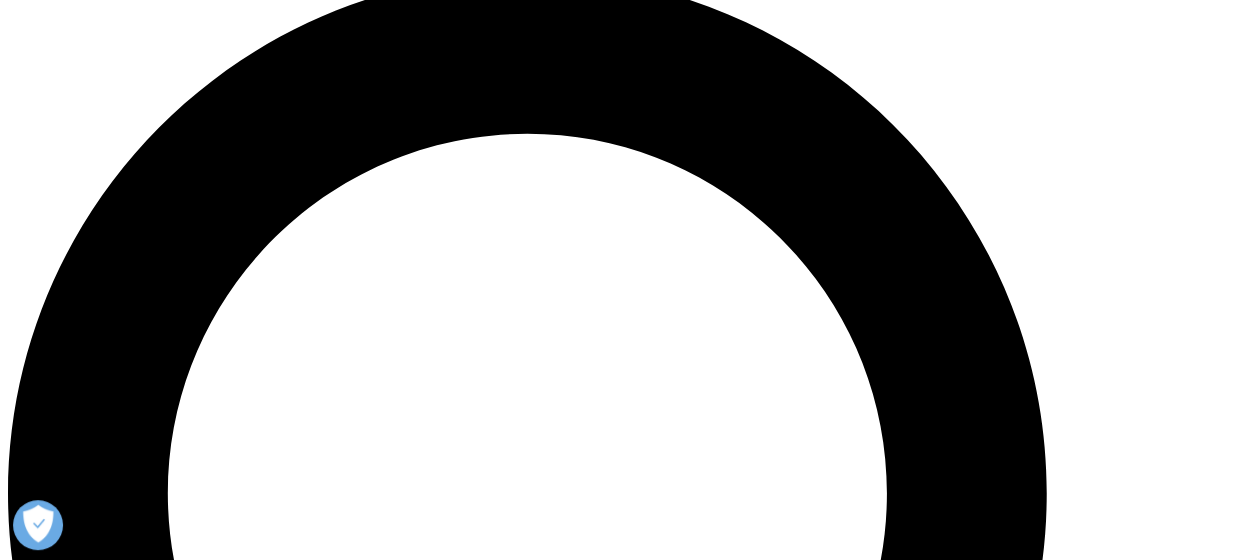 click on "大規模なイノベーションの実行" at bounding box center (107, 11199) 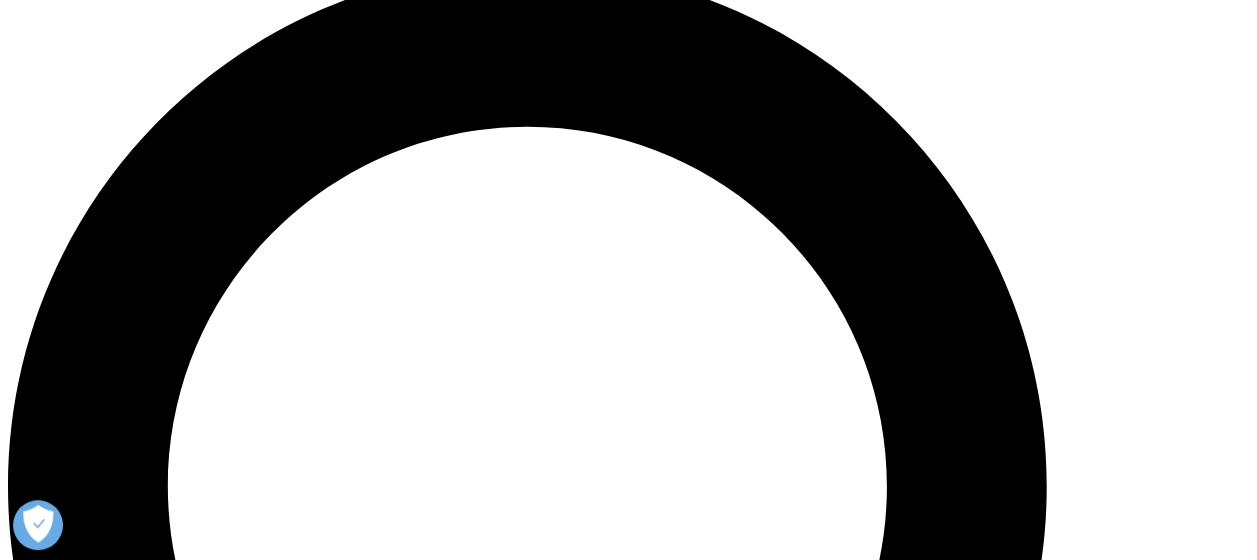 scroll, scrollTop: 1300, scrollLeft: 0, axis: vertical 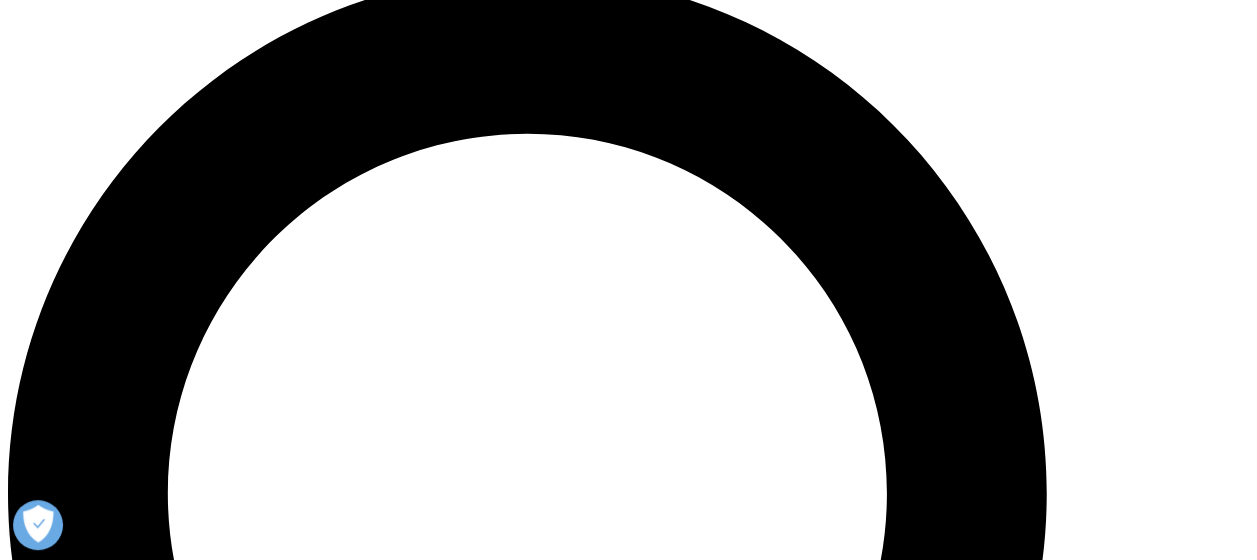click on "治療領域全般における比類ない専門知識" at bounding box center [133, 11079] 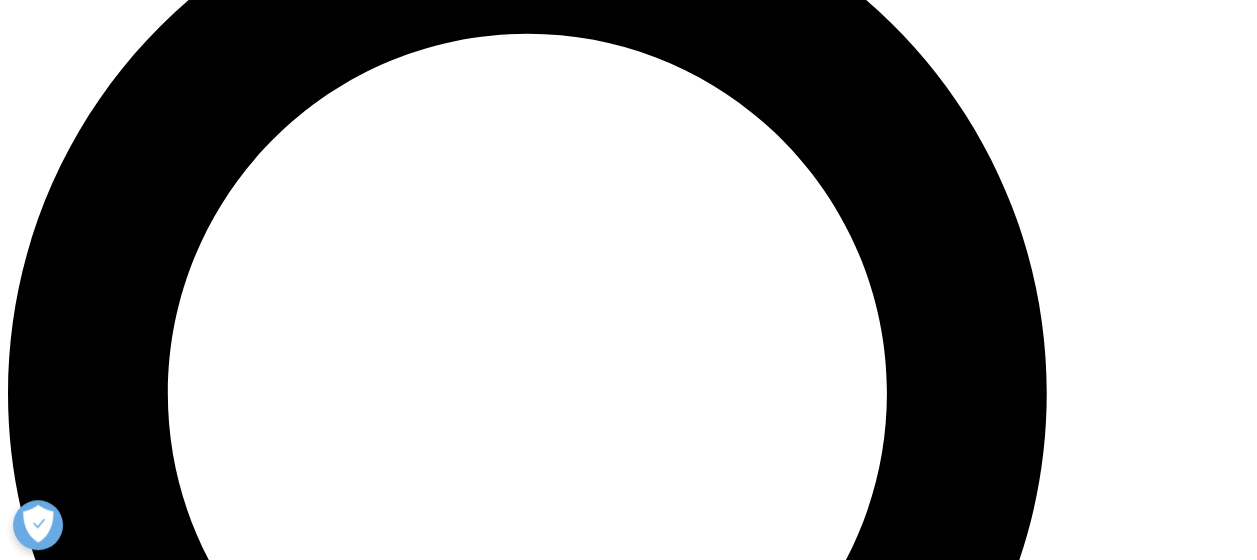 click on "科学的厳密性と卓越したオペレーション" at bounding box center [133, 11066] 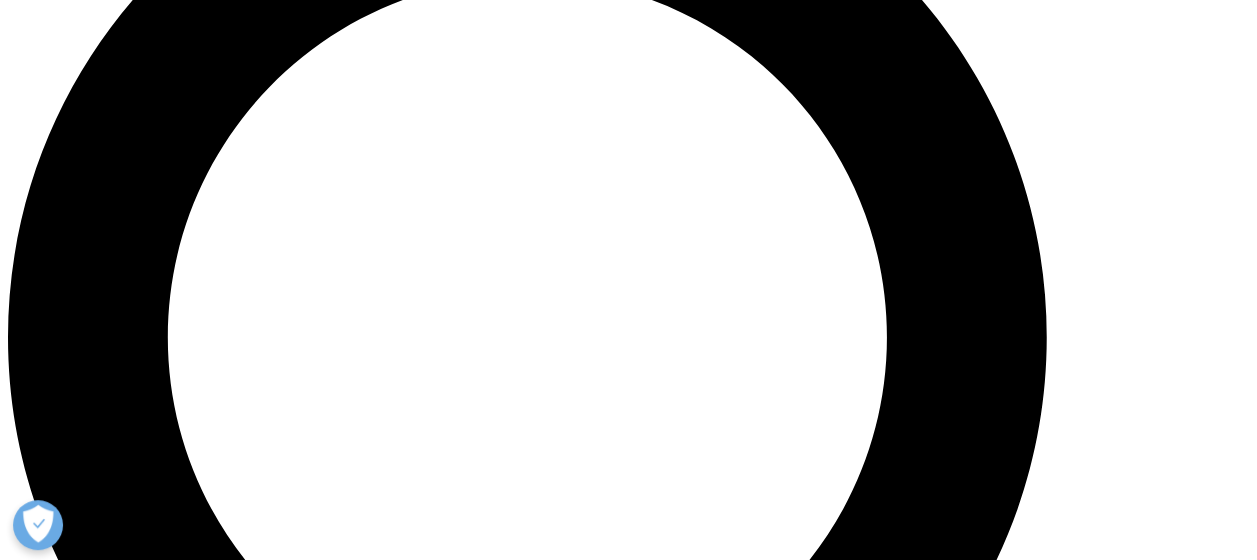 scroll, scrollTop: 1500, scrollLeft: 0, axis: vertical 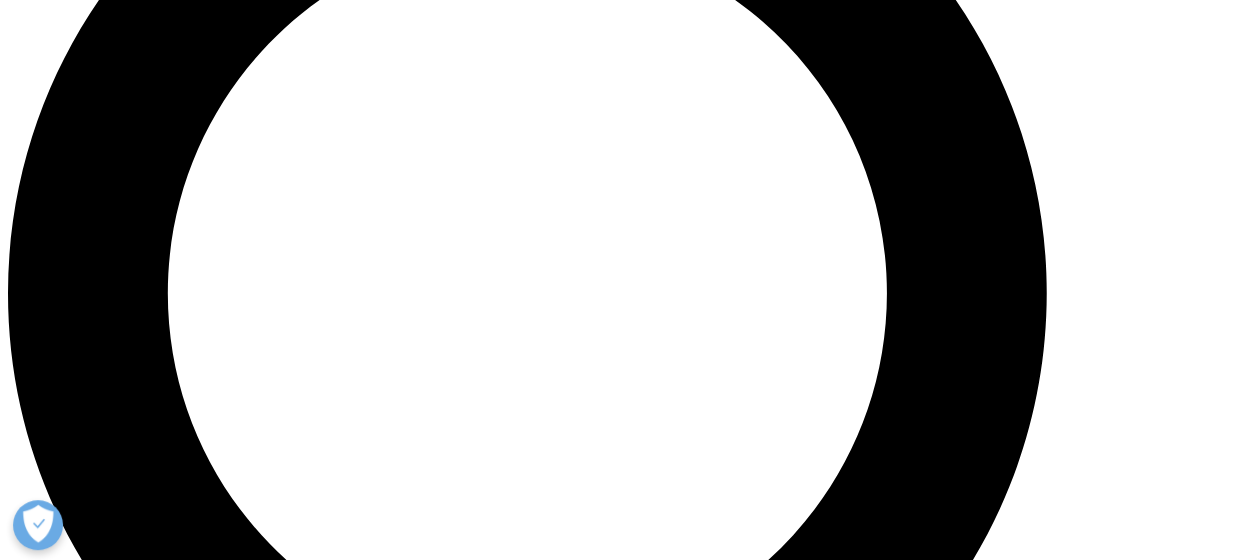 click on "グローバルおよびローカルの規制および保険者に関する専門知識" at bounding box center [204, 10990] 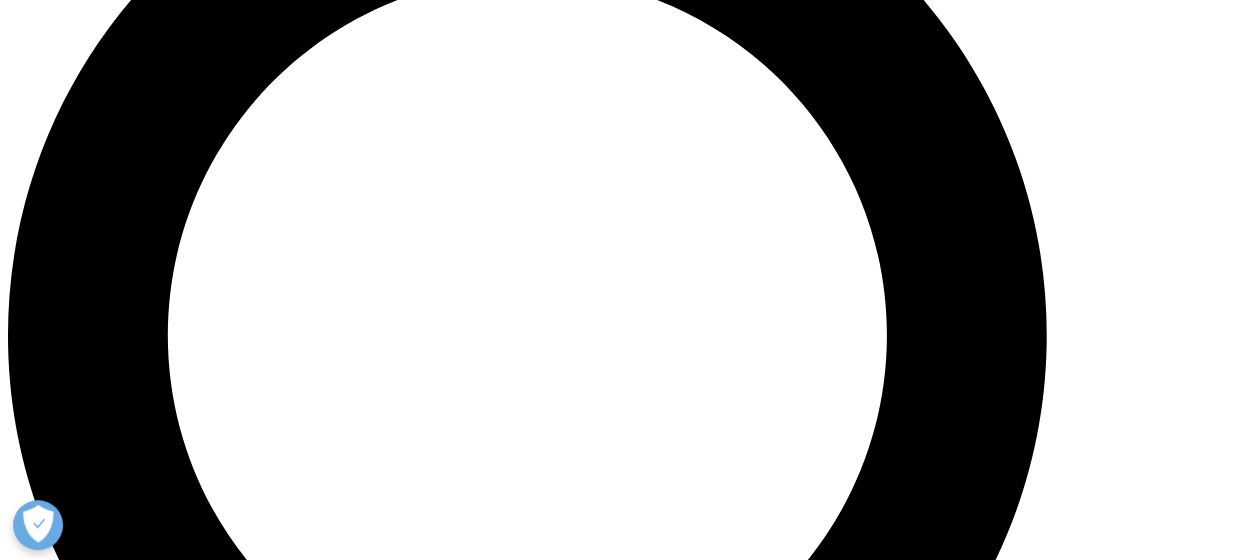 scroll, scrollTop: 1500, scrollLeft: 0, axis: vertical 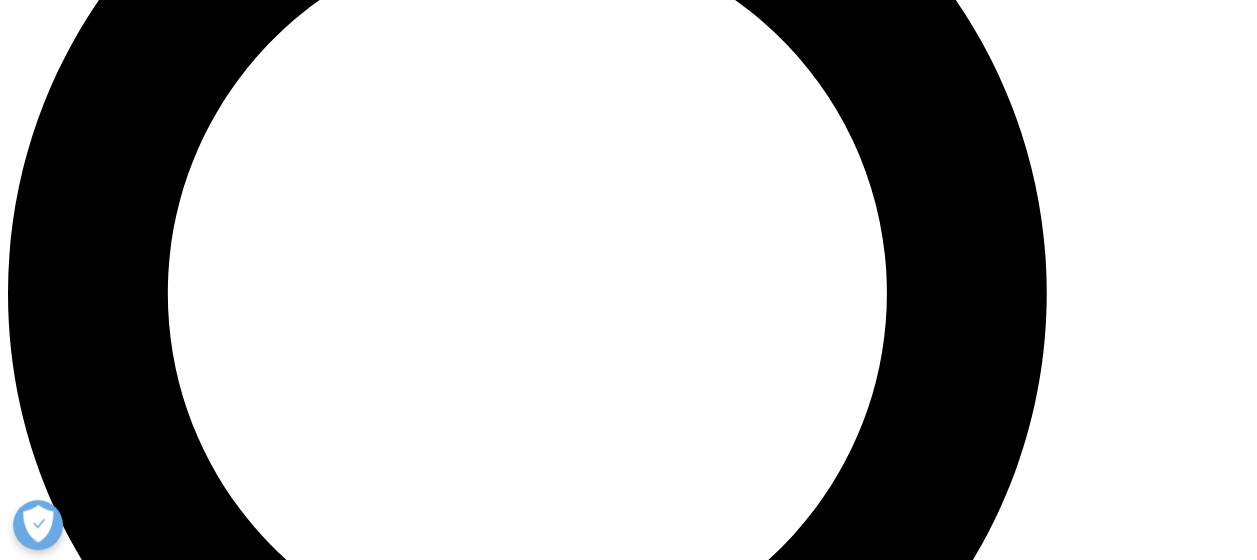 click on "比類ないデータアセットへのアクセス" at bounding box center [126, 10993] 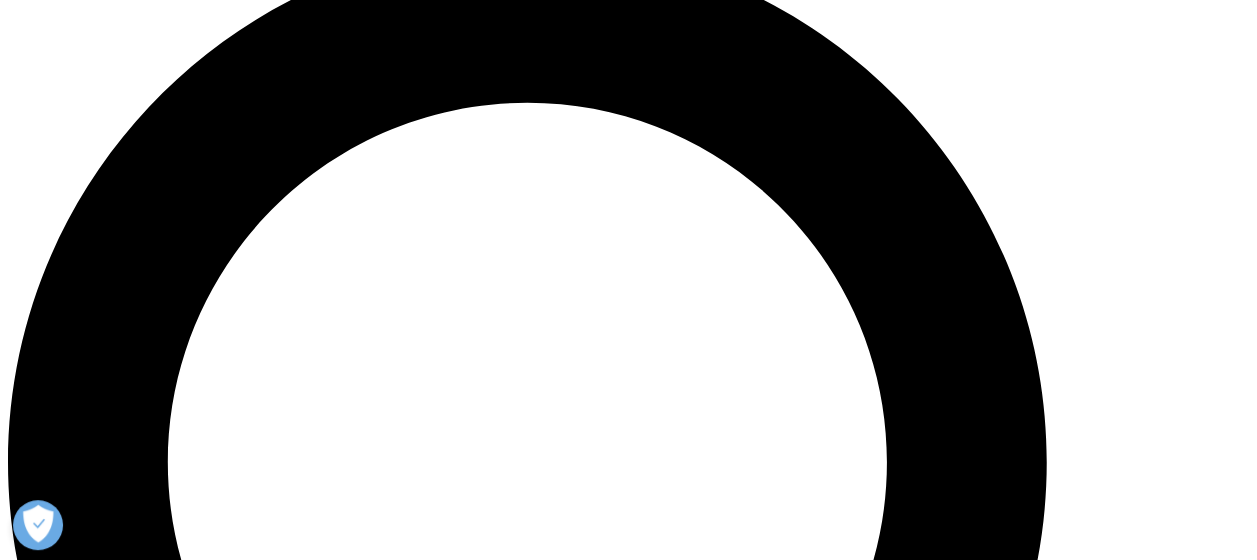 scroll, scrollTop: 1300, scrollLeft: 0, axis: vertical 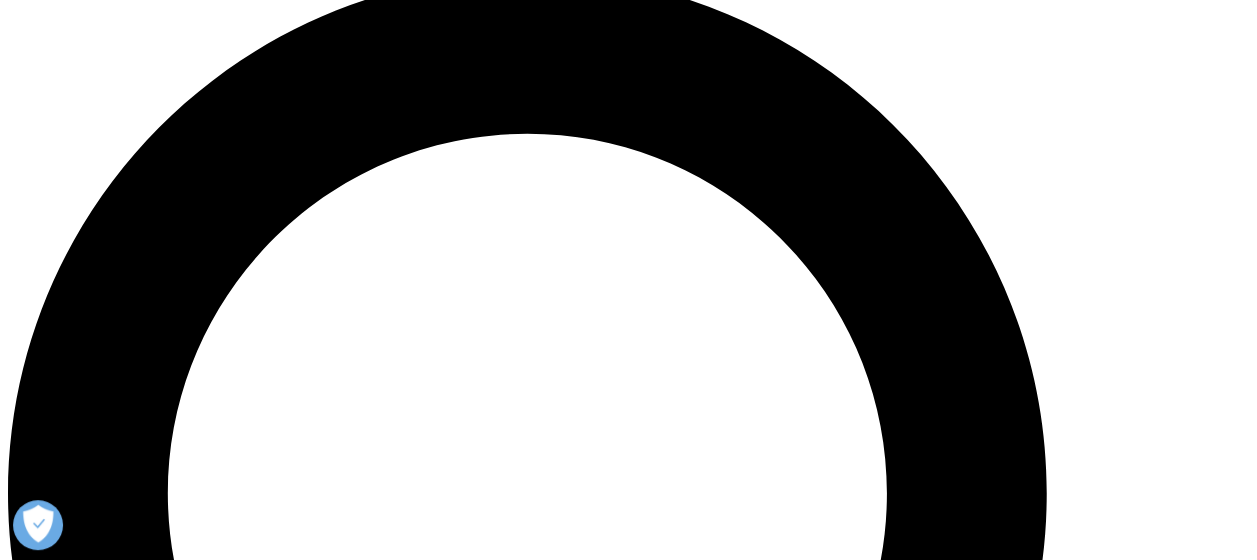 click on "治療領域全般における比類ない専門知識" at bounding box center (133, 11079) 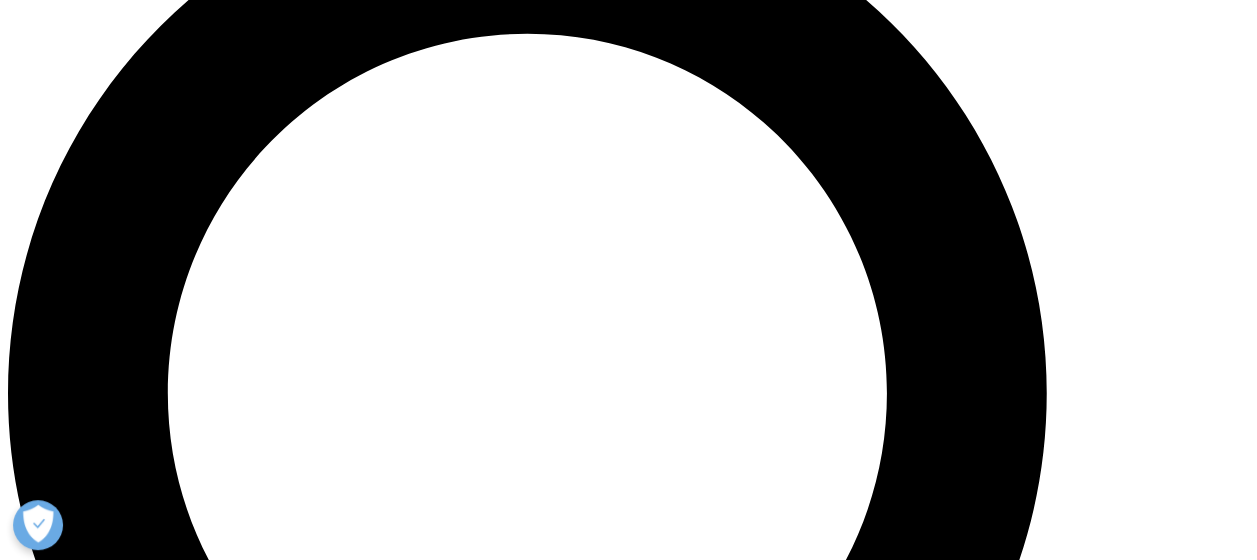 click on "科学的厳密性と卓越したオペレーション" at bounding box center (133, 11066) 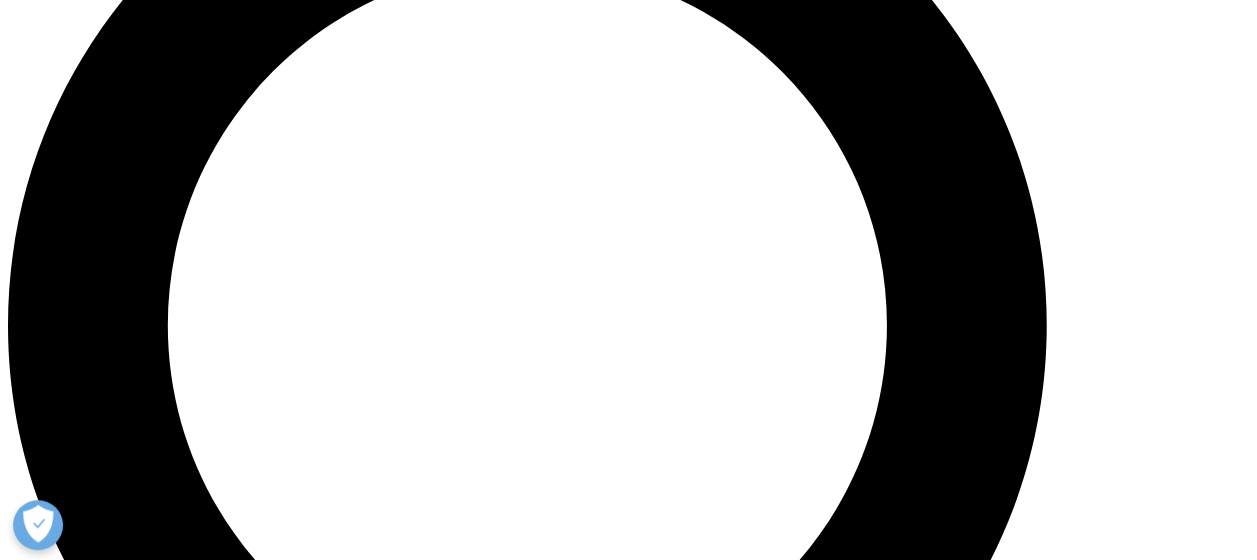 scroll, scrollTop: 1500, scrollLeft: 0, axis: vertical 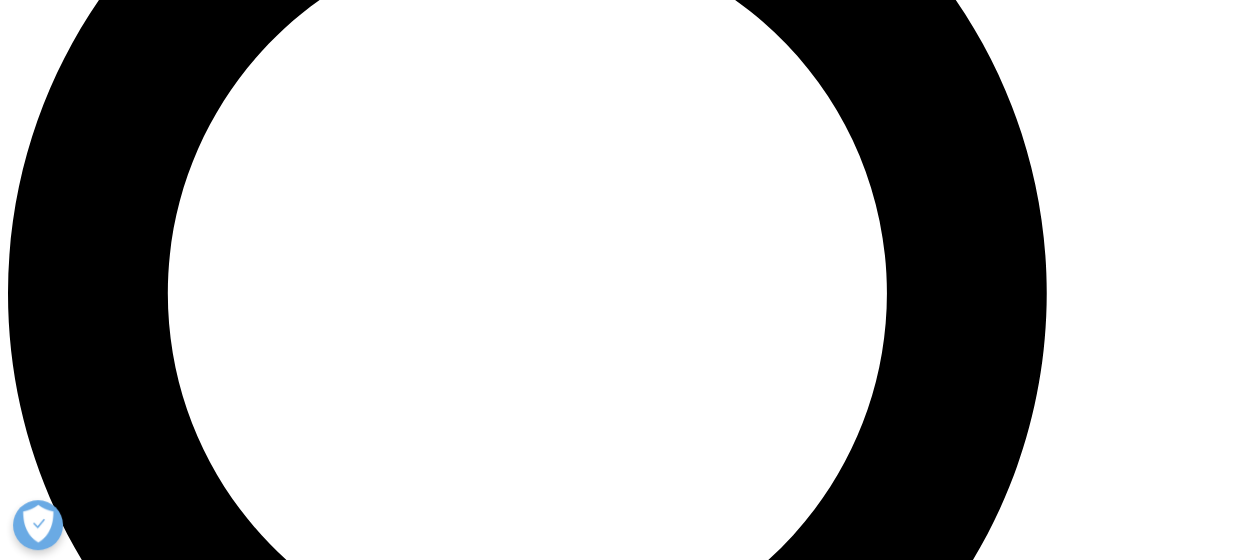 click on "グローバルおよびローカルの規制および保険者に関する専門知識" at bounding box center (204, 10990) 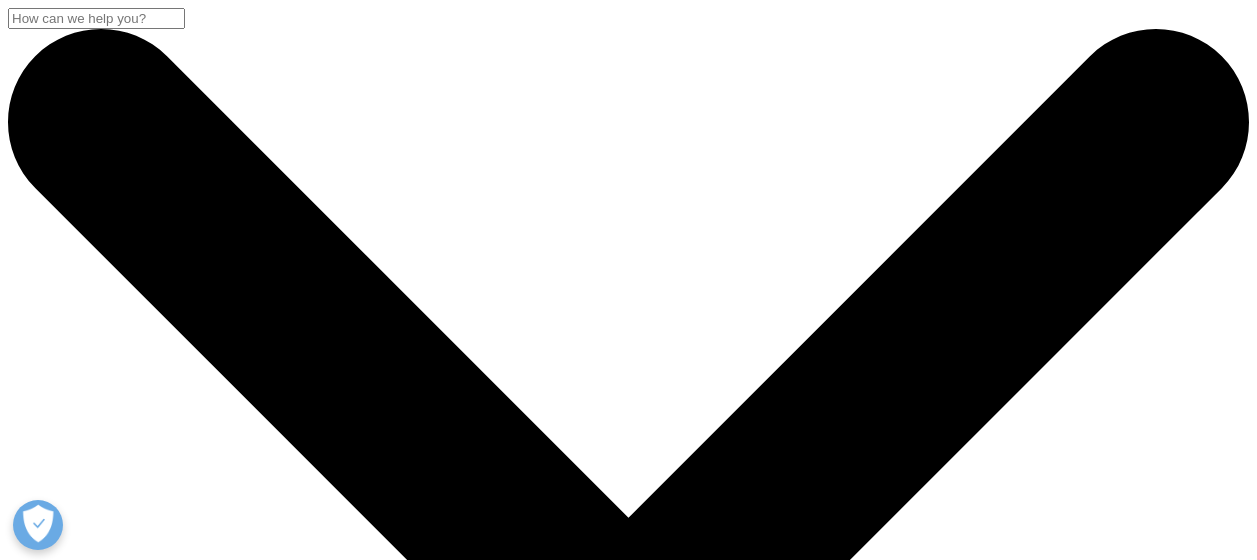 scroll, scrollTop: 498, scrollLeft: 0, axis: vertical 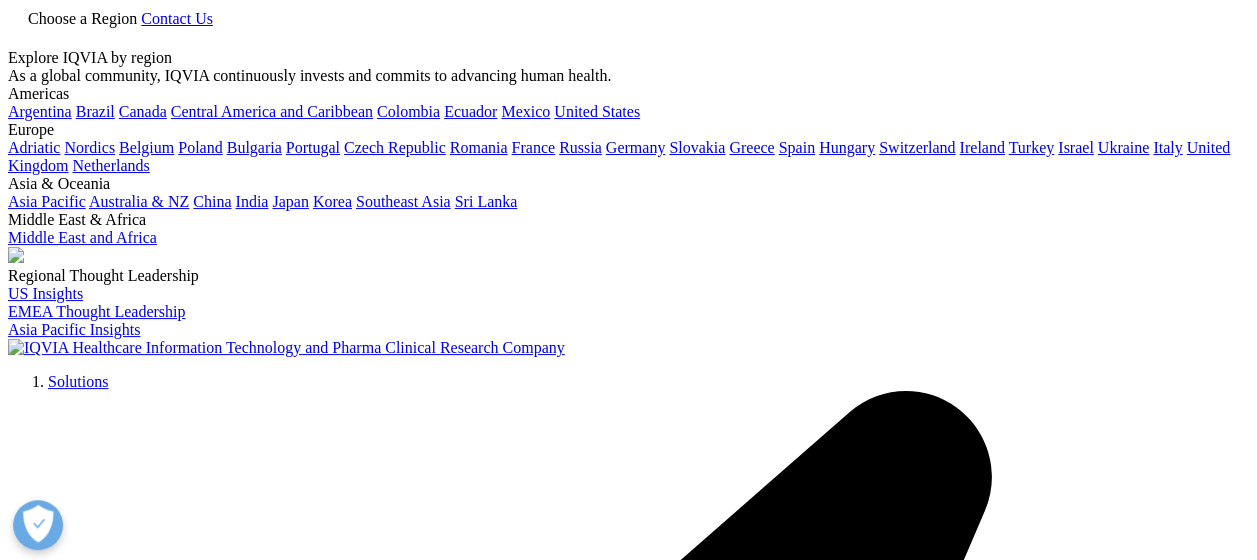 click on "Choose a Region" at bounding box center (82, 18) 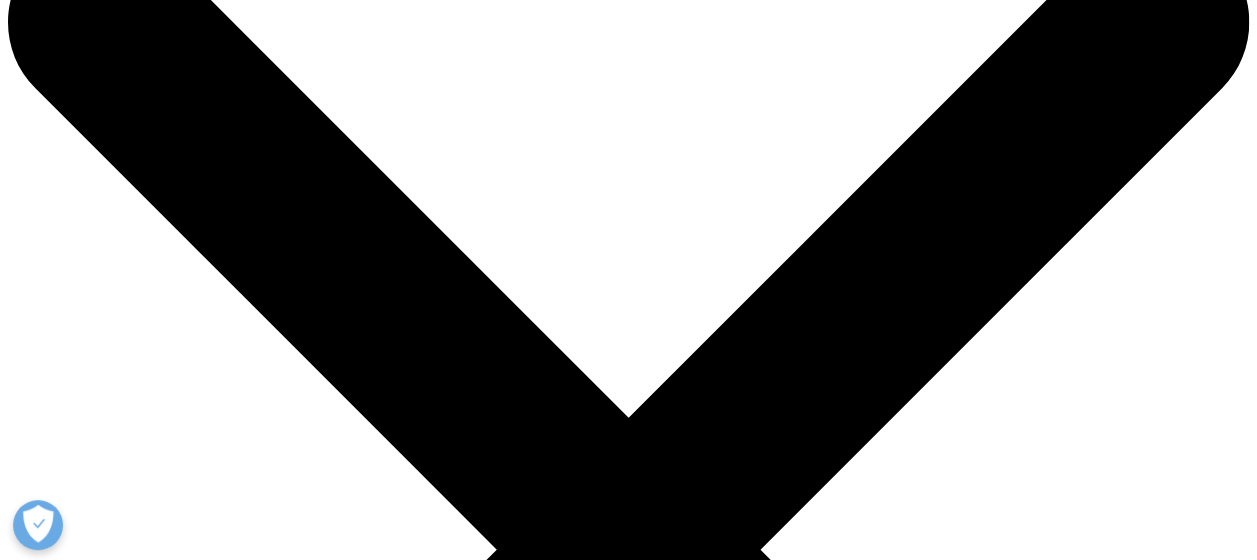 scroll, scrollTop: 0, scrollLeft: 0, axis: both 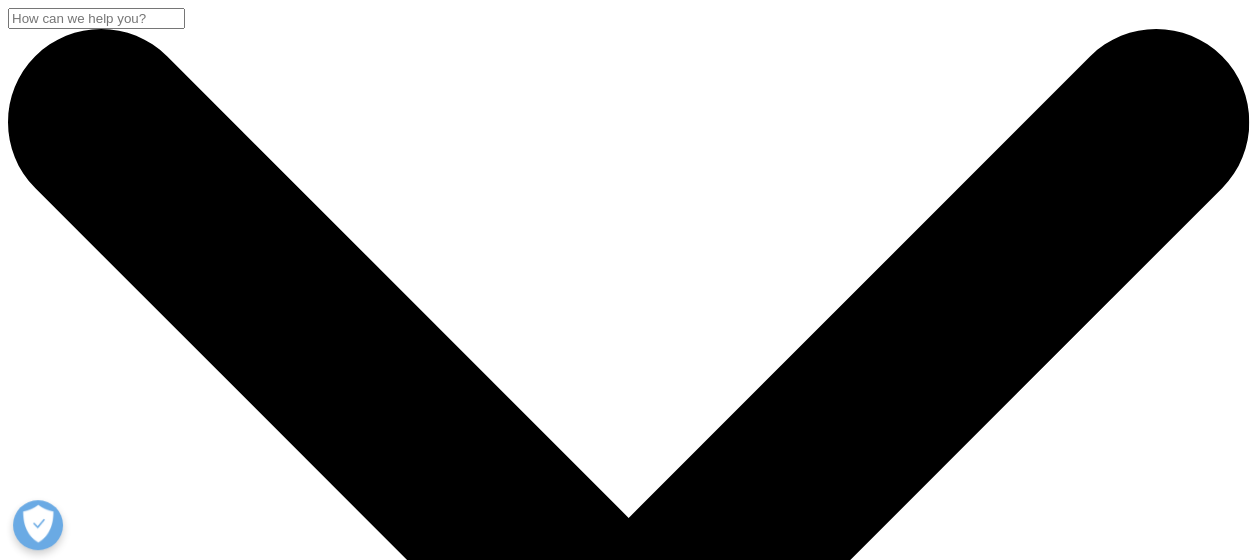 click on "Choose a Region" at bounding box center (74, 3774) 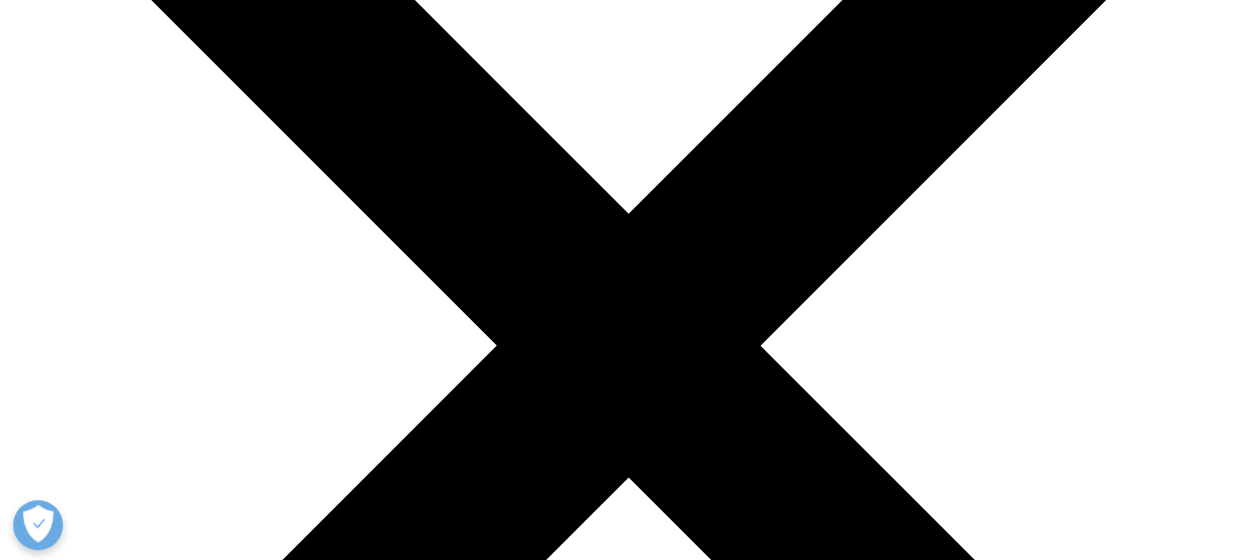 scroll, scrollTop: 300, scrollLeft: 0, axis: vertical 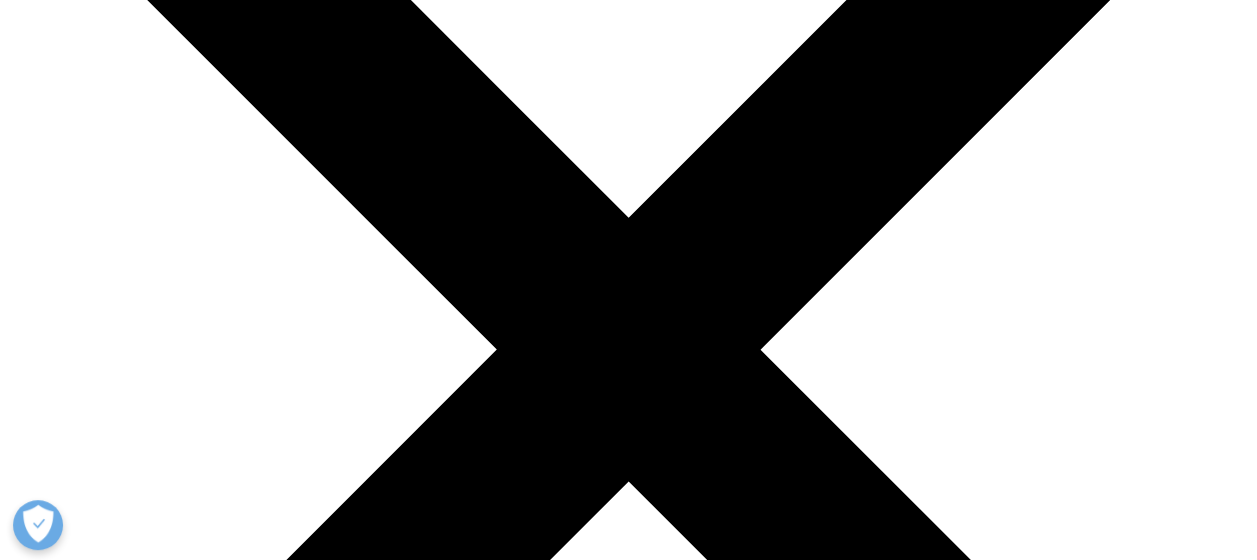 click on "Patient-Centric Outcomes research teams face many challenges in today’s competitive healthcare treatment market. More often than not, delivery timelines are tight, and resources are limited. Teams need answers fast and need to make the most of every investment. IQVIA COA Accelerator delivers a platform with the industry’s most comprehensive information, to accelerate modern COA strategy development." at bounding box center [628, 21823] 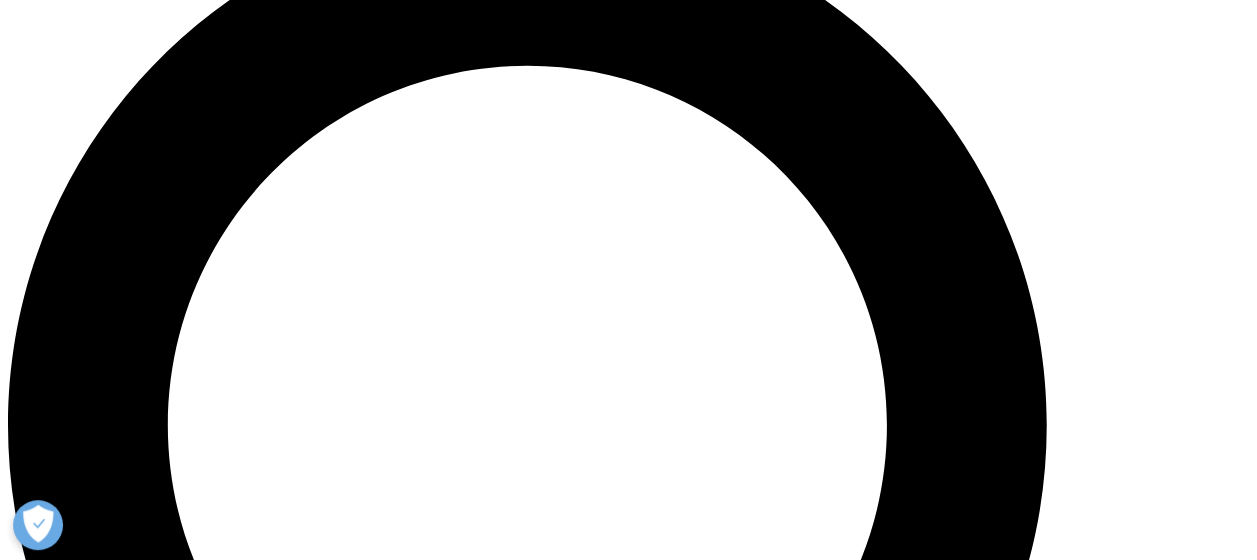 scroll, scrollTop: 1400, scrollLeft: 0, axis: vertical 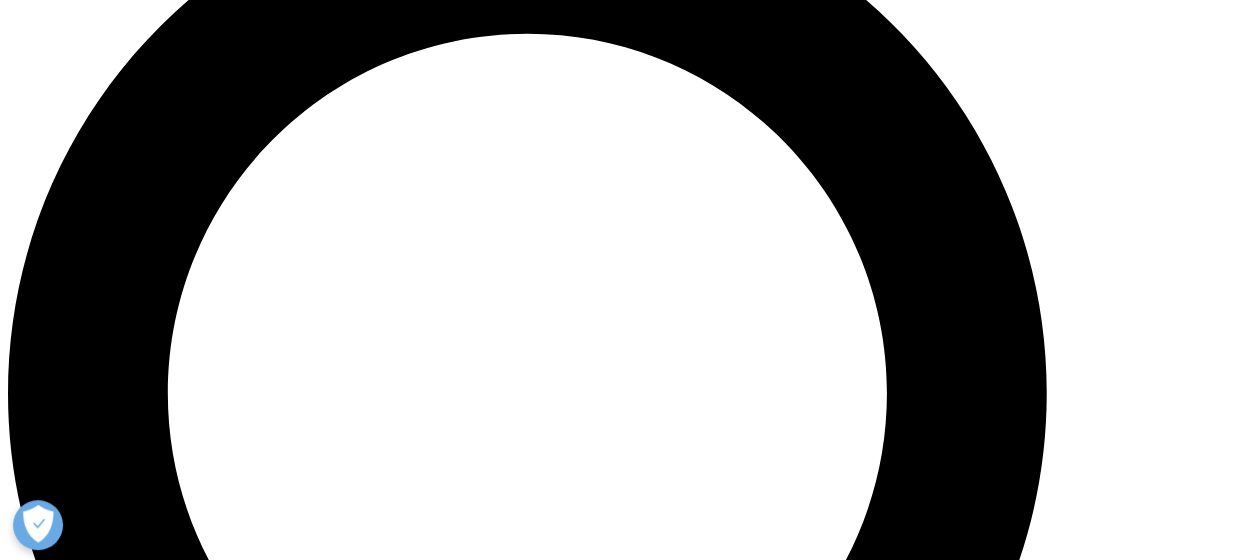 click on "CONCEPTS" at bounding box center [53, 21056] 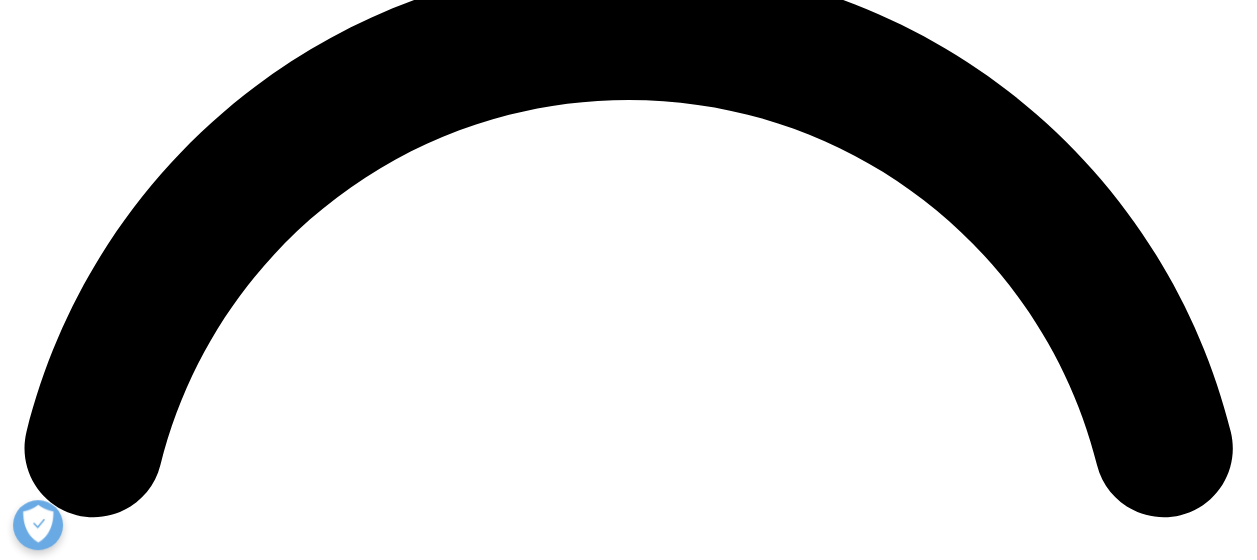 scroll, scrollTop: 2600, scrollLeft: 0, axis: vertical 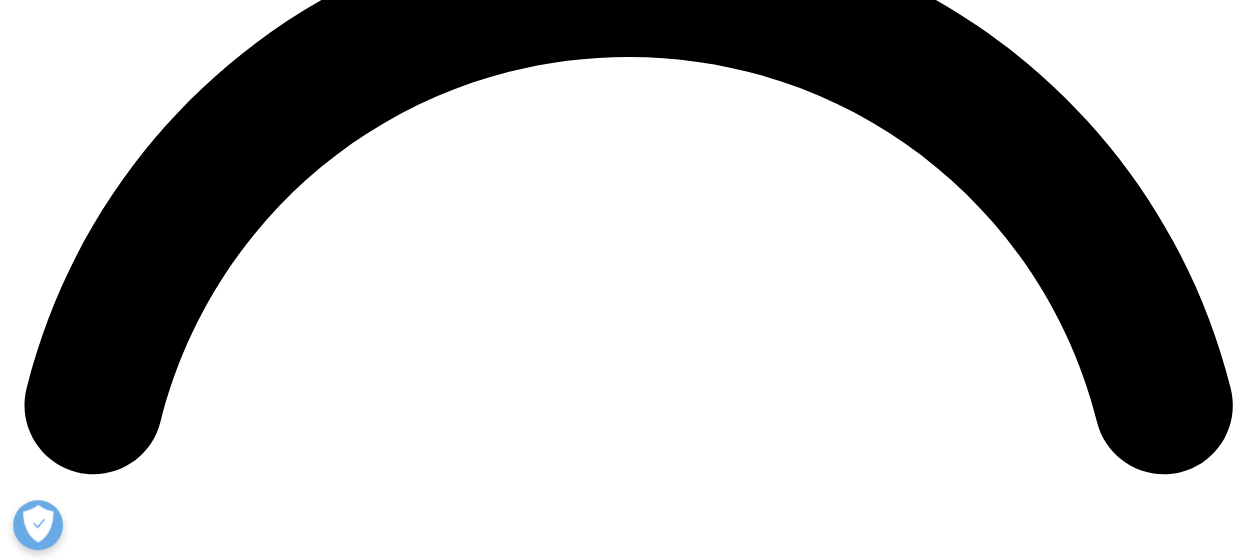 drag, startPoint x: 280, startPoint y: 415, endPoint x: 28, endPoint y: 206, distance: 327.3912 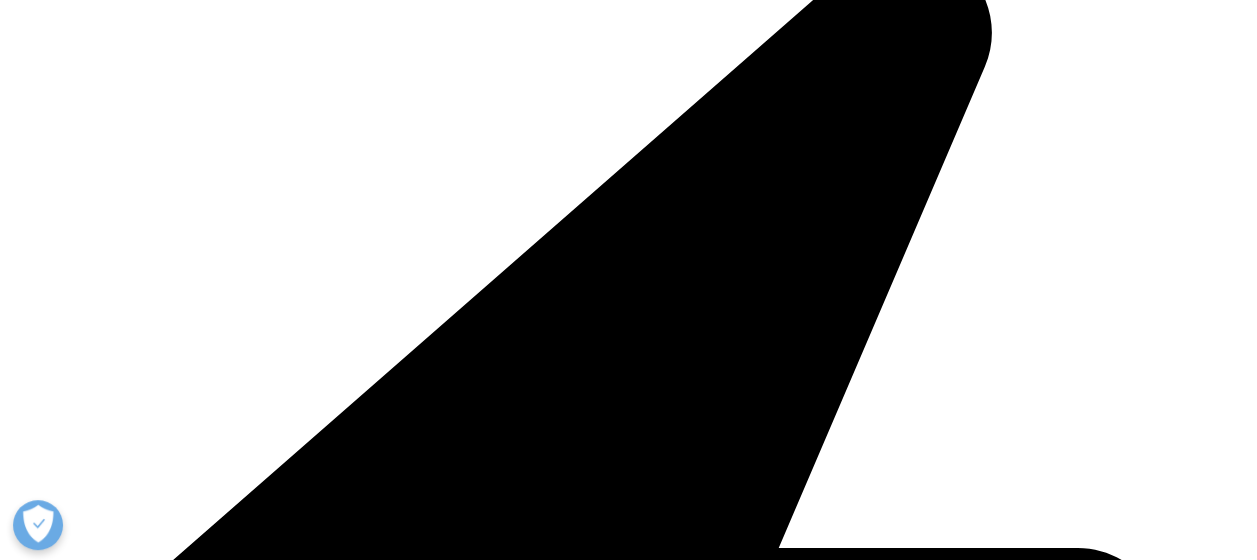 scroll, scrollTop: 3800, scrollLeft: 0, axis: vertical 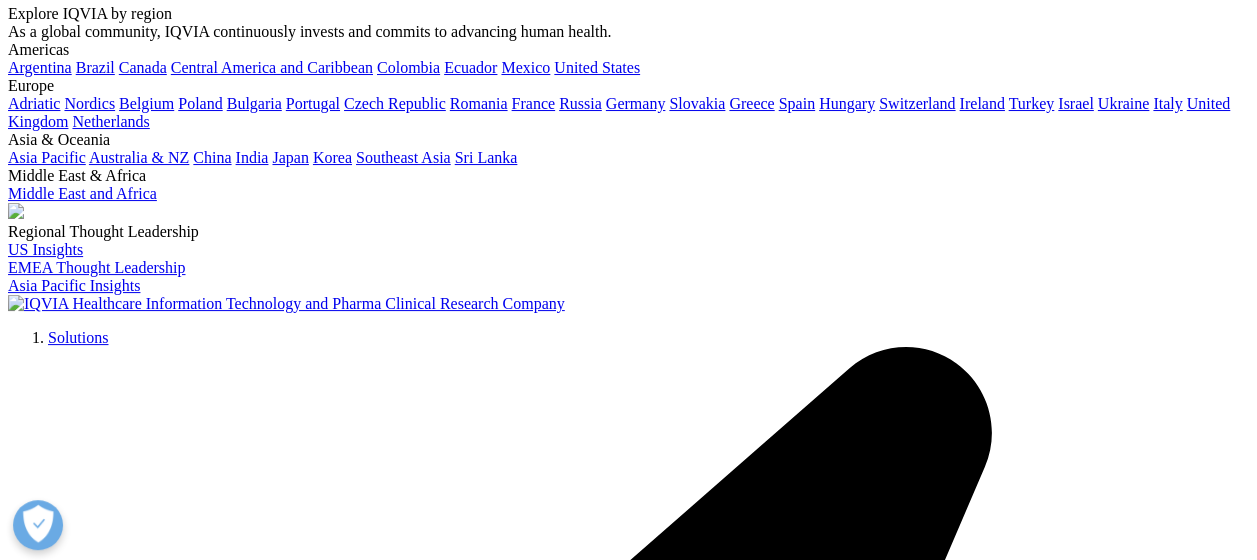 drag, startPoint x: 133, startPoint y: 374, endPoint x: 221, endPoint y: 363, distance: 88.68484 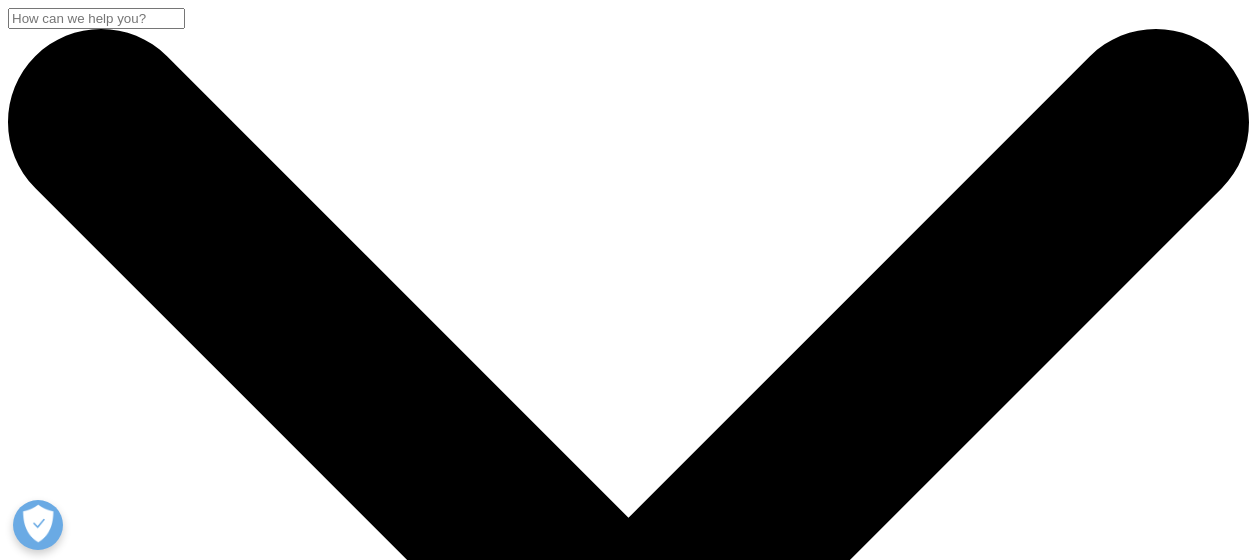 scroll, scrollTop: 380, scrollLeft: 0, axis: vertical 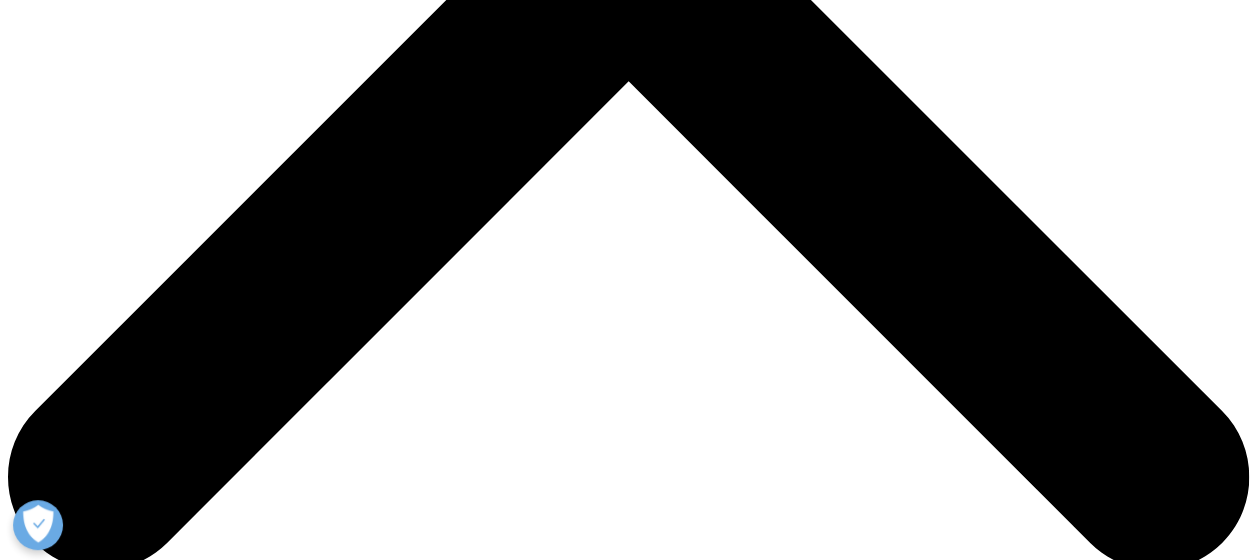 drag, startPoint x: 863, startPoint y: 376, endPoint x: 722, endPoint y: 313, distance: 154.43445 